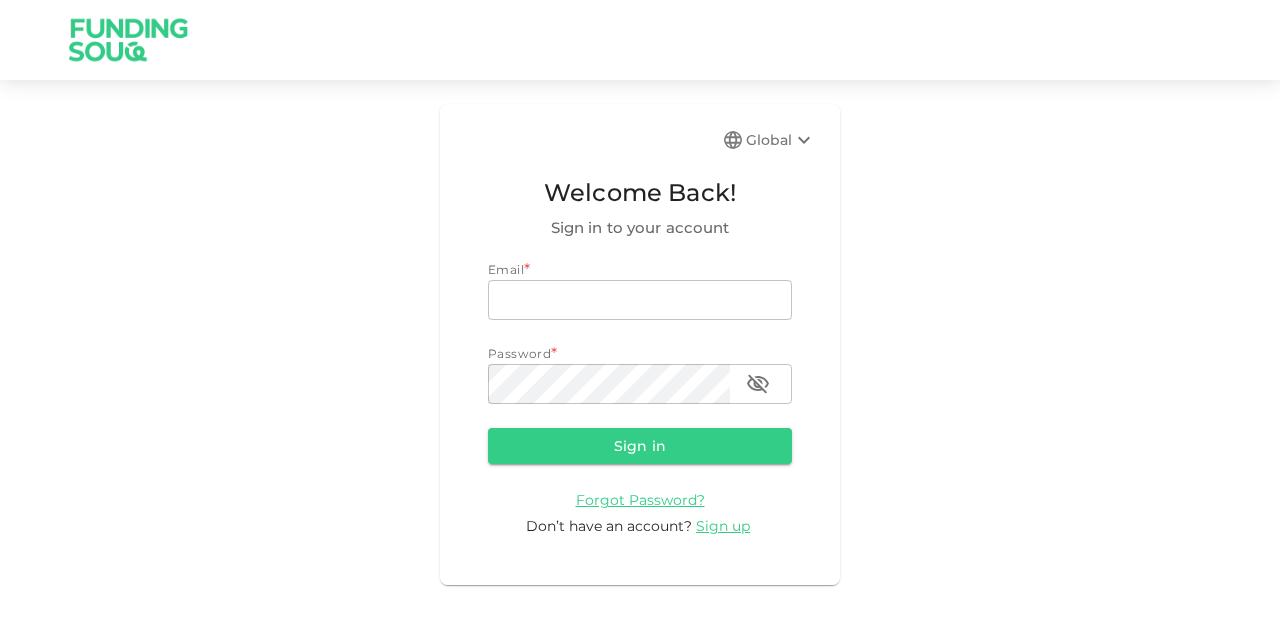 scroll, scrollTop: 0, scrollLeft: 0, axis: both 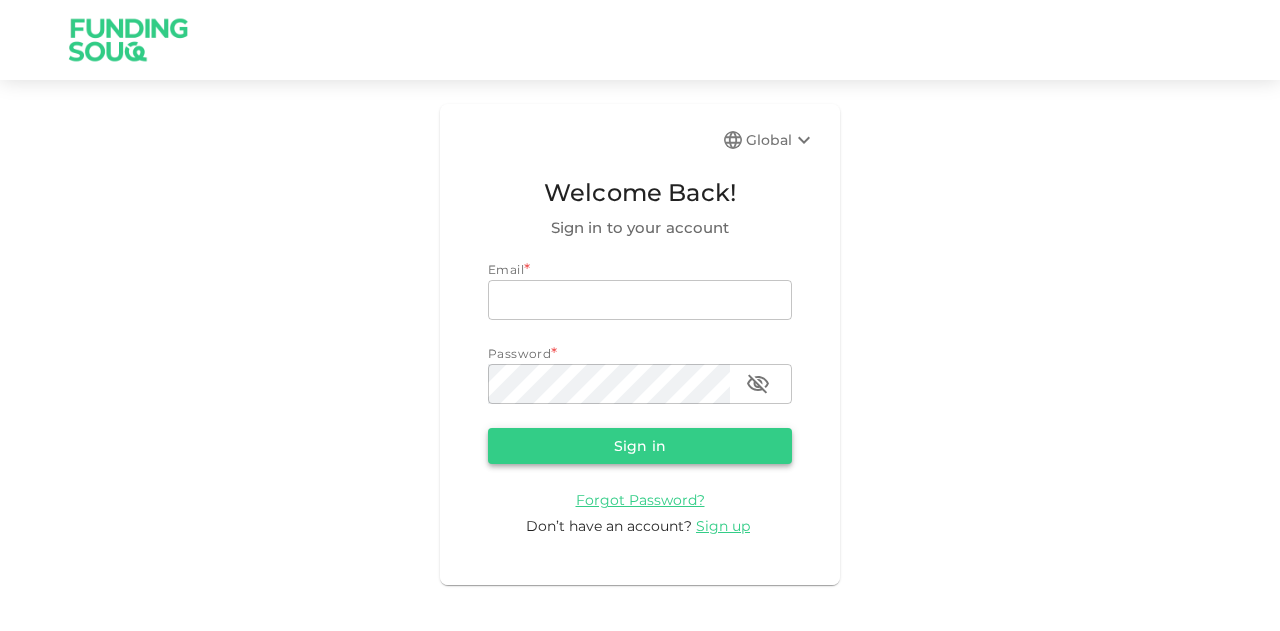 type on "[EMAIL_ADDRESS][PERSON_NAME][DOMAIN_NAME]" 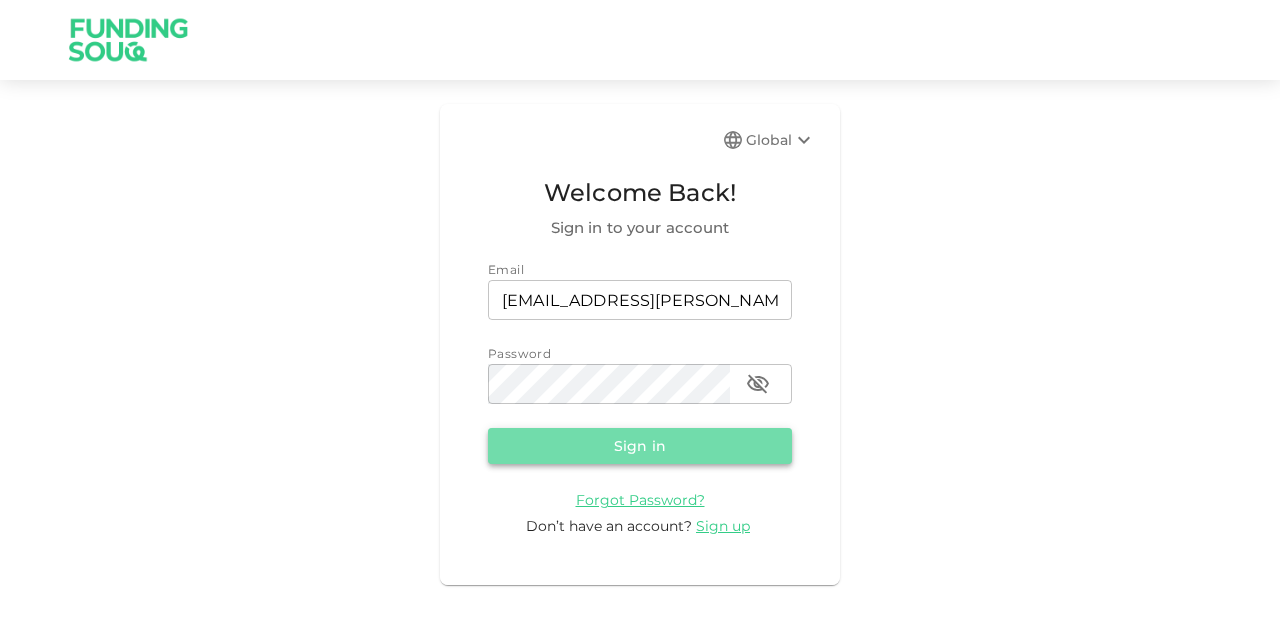 click on "Sign in" at bounding box center (640, 446) 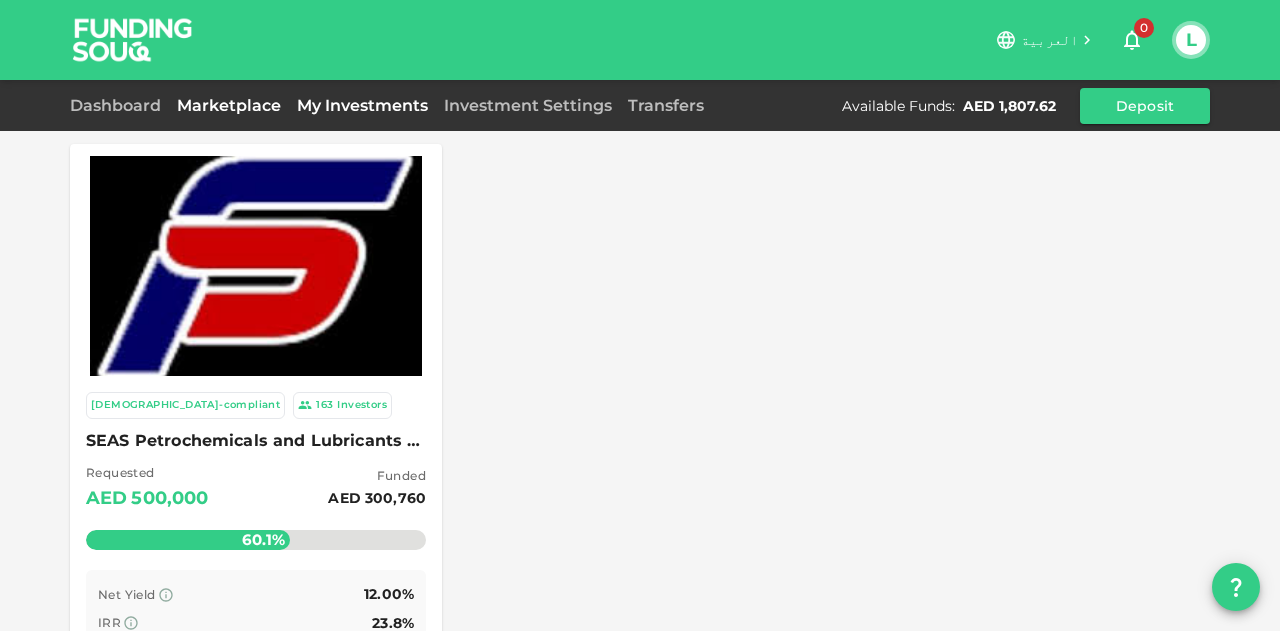 click on "My Investments" at bounding box center (362, 105) 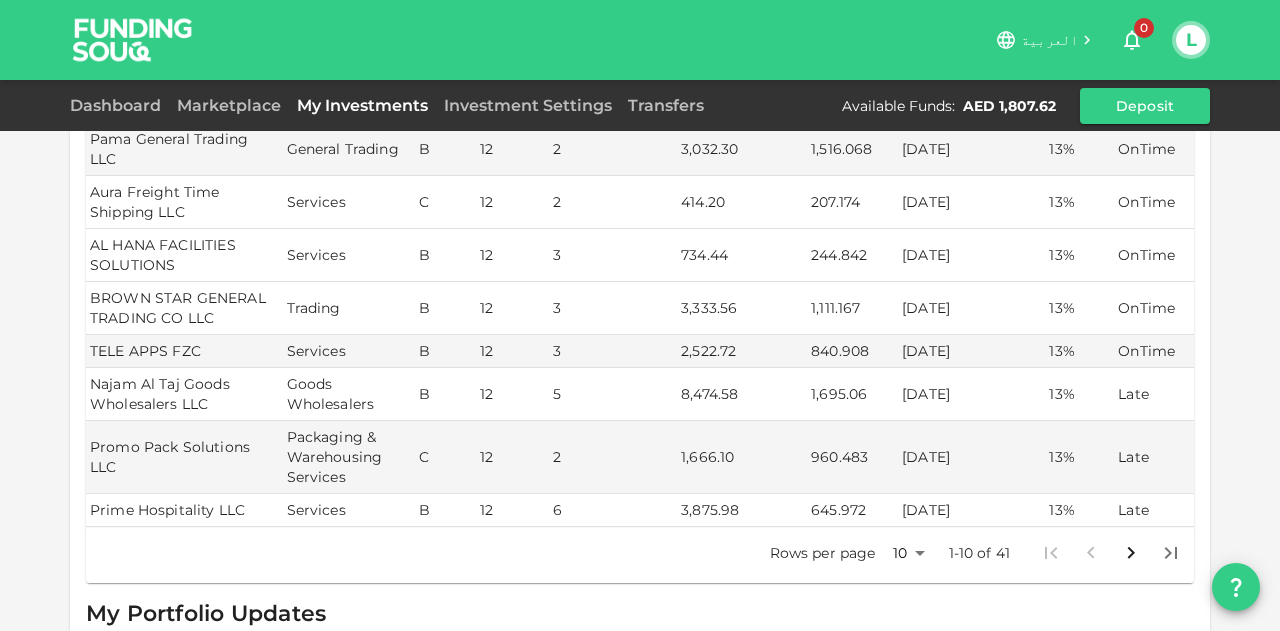 scroll, scrollTop: 700, scrollLeft: 0, axis: vertical 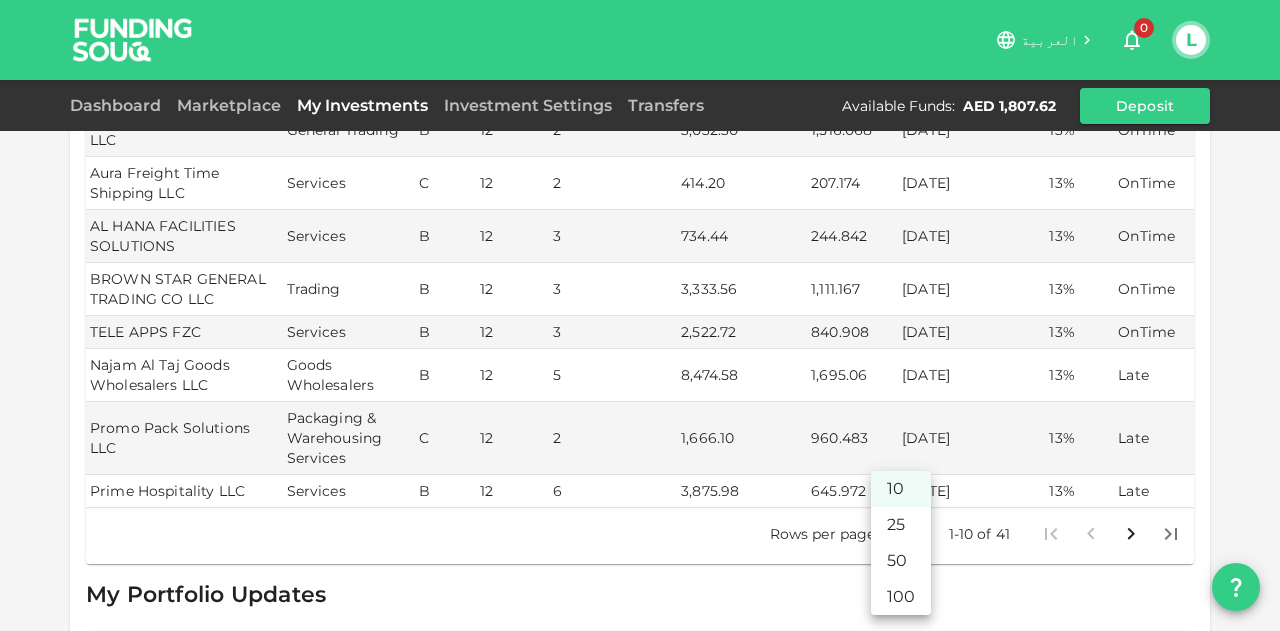 click on "العربية 0 L Dashboard Marketplace My Investments Investment Settings Transfers Available Funds : AED   1,807.62 Deposit   My Orders Business Name Industry Amount Risk Rating Type Profit Rate SEAS Petrochemicals and Lubricants FZE  Trading 1,000.00 B Monthly 12%   My Investments   You have currently invested in   41   businesses with a total exposure of   AED 241,785.21   Current Investments Show past investments Business Name Industry Risk Tenure Repayments left Outstanding Amount Next Payment Next payment due Profit Rate Status Royal Deluxe Real Estate & General Maintenance LLC Services  B 12 1 1,694.89 1,694.835 [DATE] 13% OnTime Advanced Integration Automation LLC IT Services B 12 1 1,563.24 1,563.167 [DATE] 13% OnTime Pama General Trading LLC General Trading B 12 2 3,032.30 1,516.068 [DATE] 13% OnTime Aura Freight Time Shipping LLC Services C 12 2 414.20 207.174 [DATE] 13% OnTime AL HANA FACILITIES SOLUTIONS Services  B 12 3 734.44 244.842 [DATE] 13% OnTime Trading B 12 3 13%" at bounding box center (640, 315) 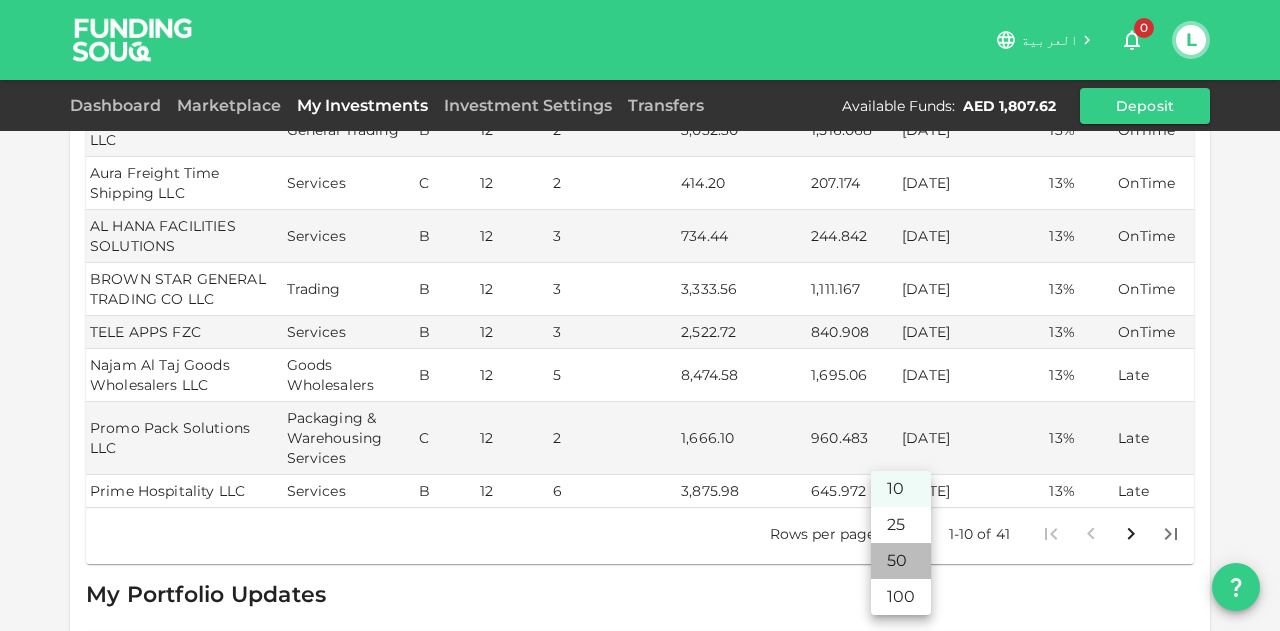 click on "50" at bounding box center (901, 561) 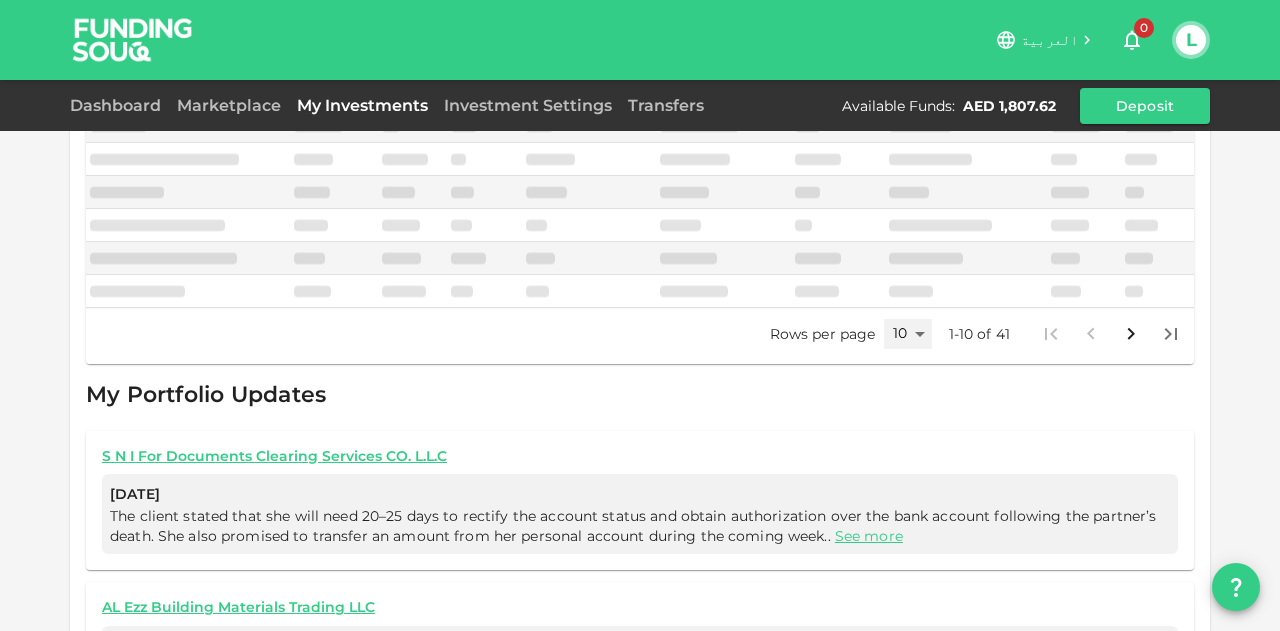 type on "50" 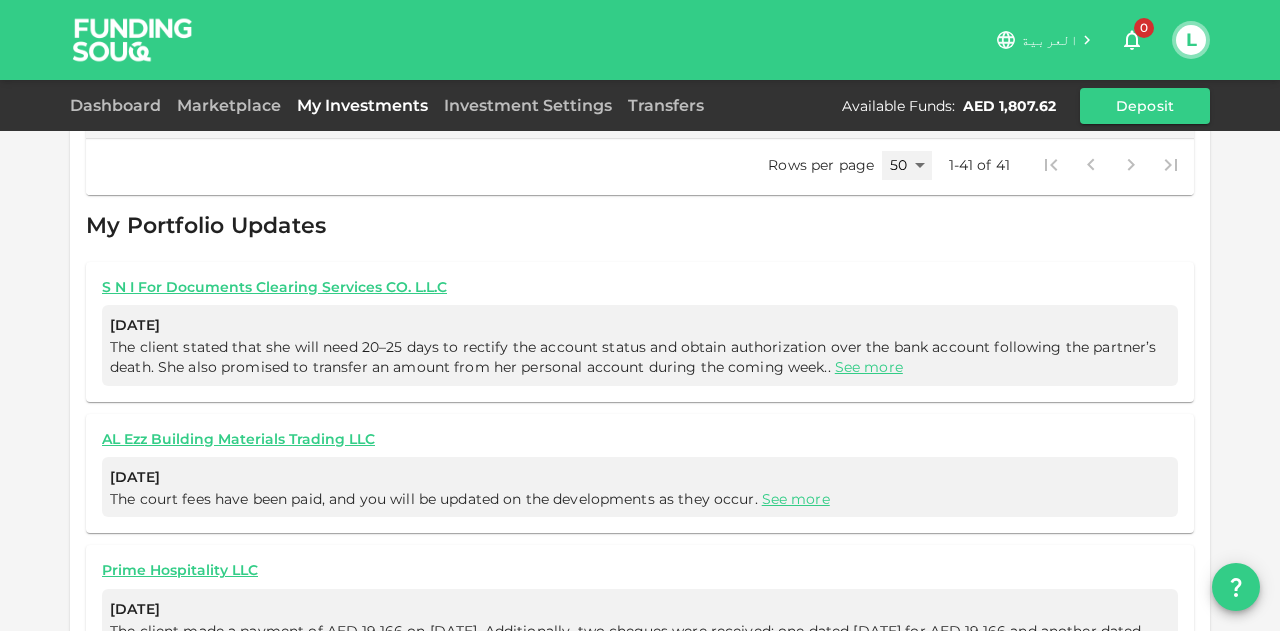 scroll, scrollTop: 2795, scrollLeft: 0, axis: vertical 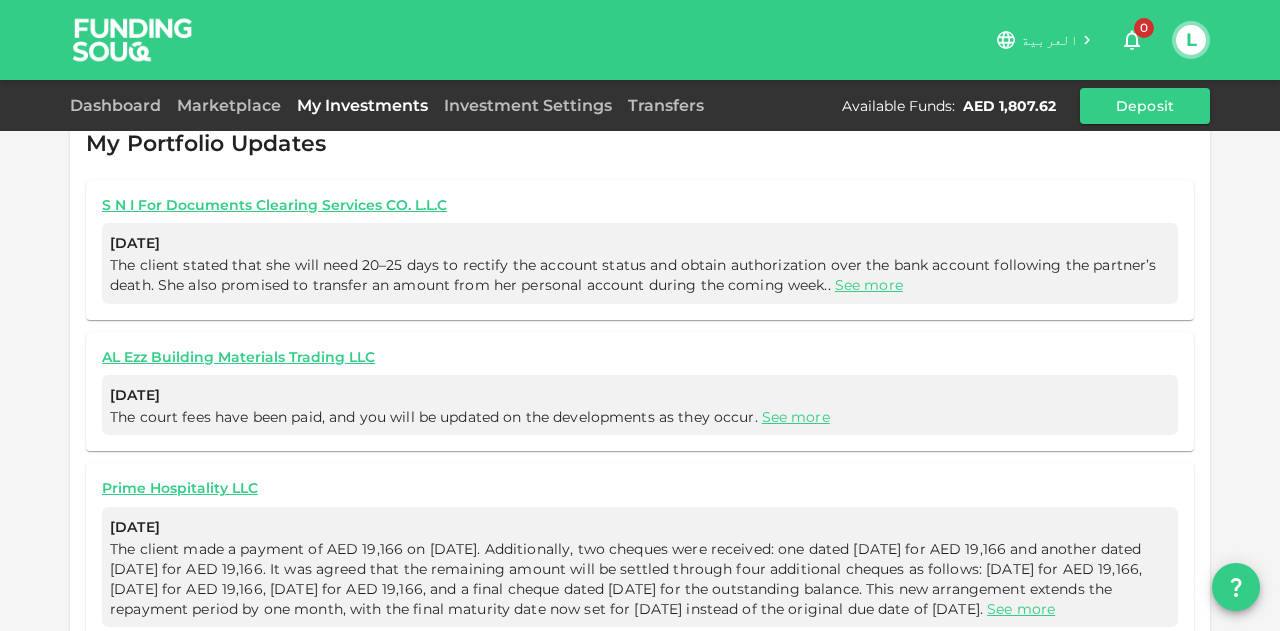 click on "2" at bounding box center (608, 669) 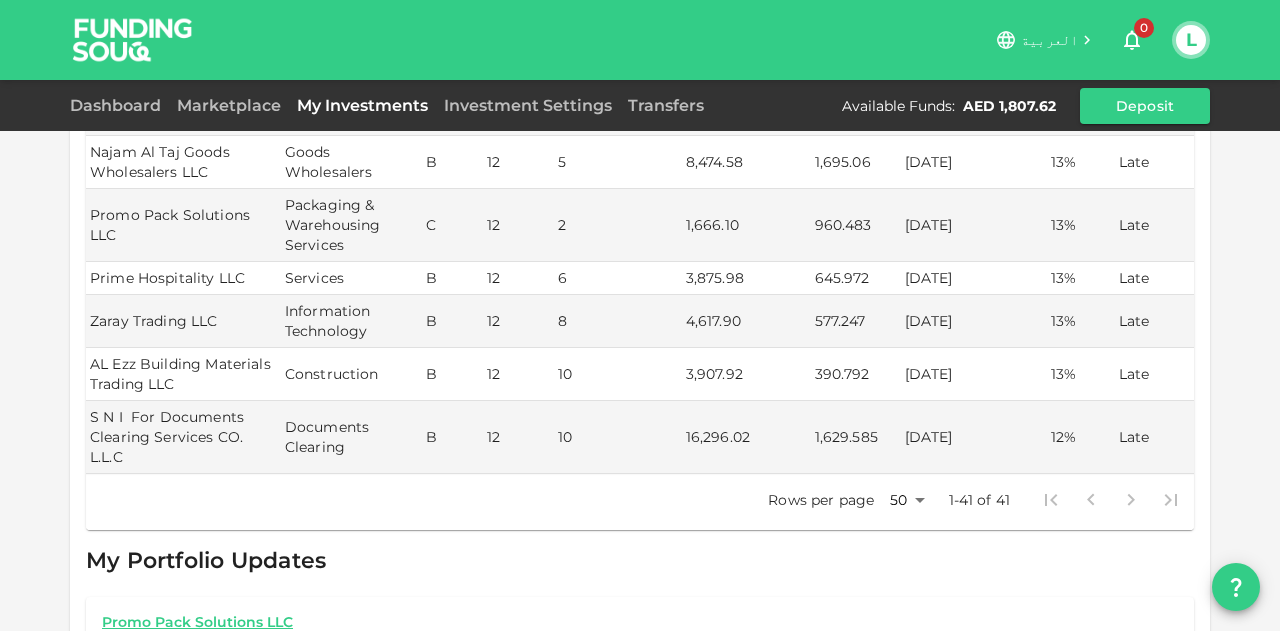 scroll, scrollTop: 2755, scrollLeft: 0, axis: vertical 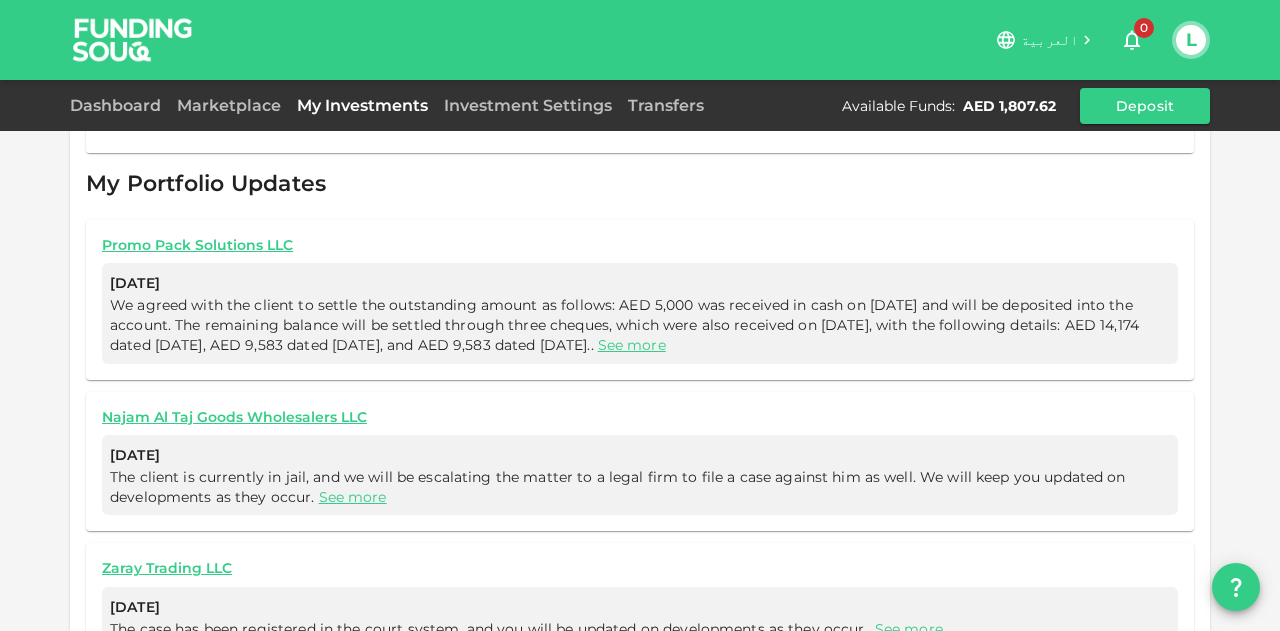 click on "See more" at bounding box center (909, 629) 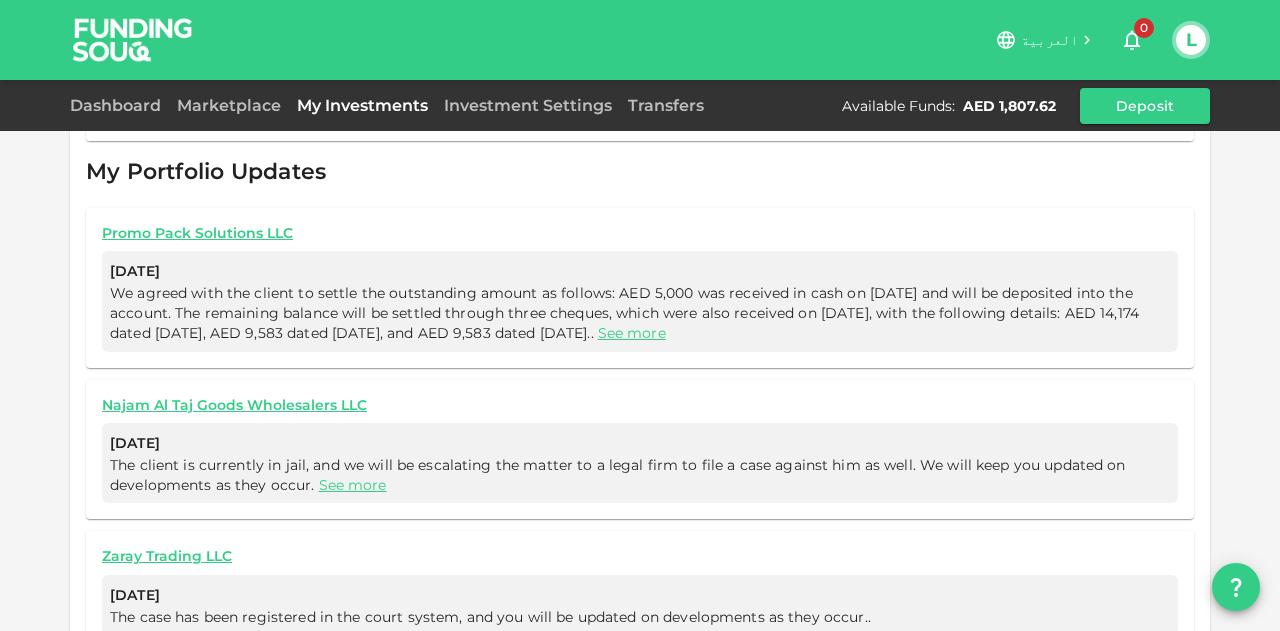 scroll, scrollTop: 2794, scrollLeft: 0, axis: vertical 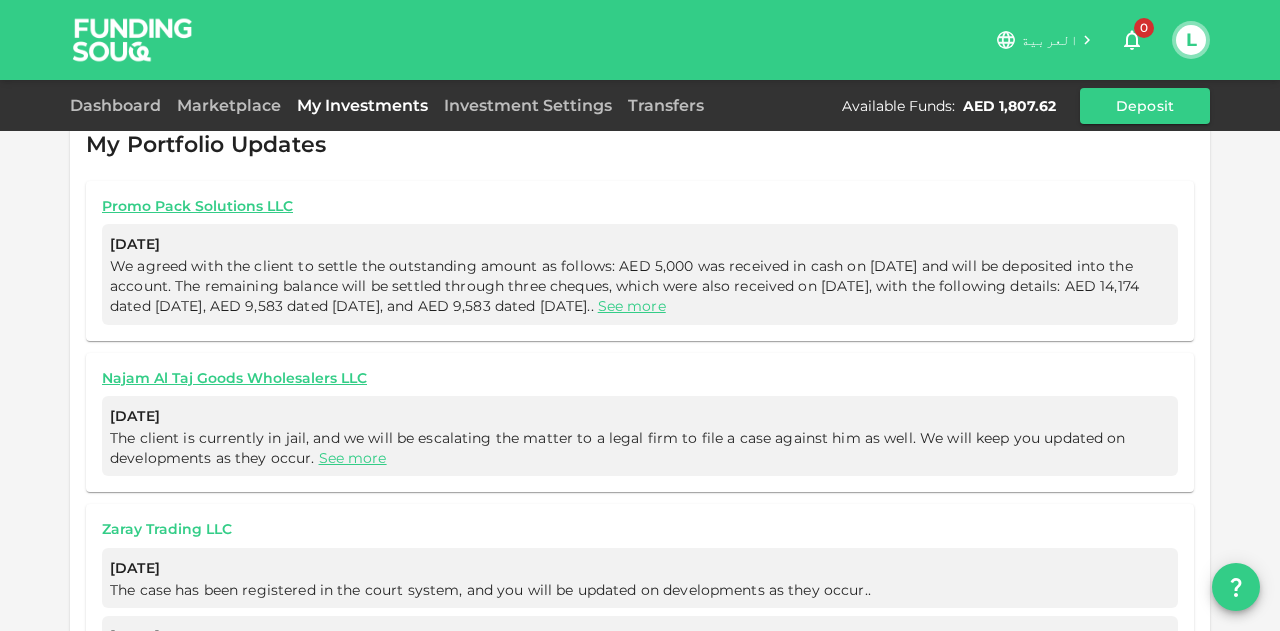 click on "Zaray Trading LLC" at bounding box center (640, 529) 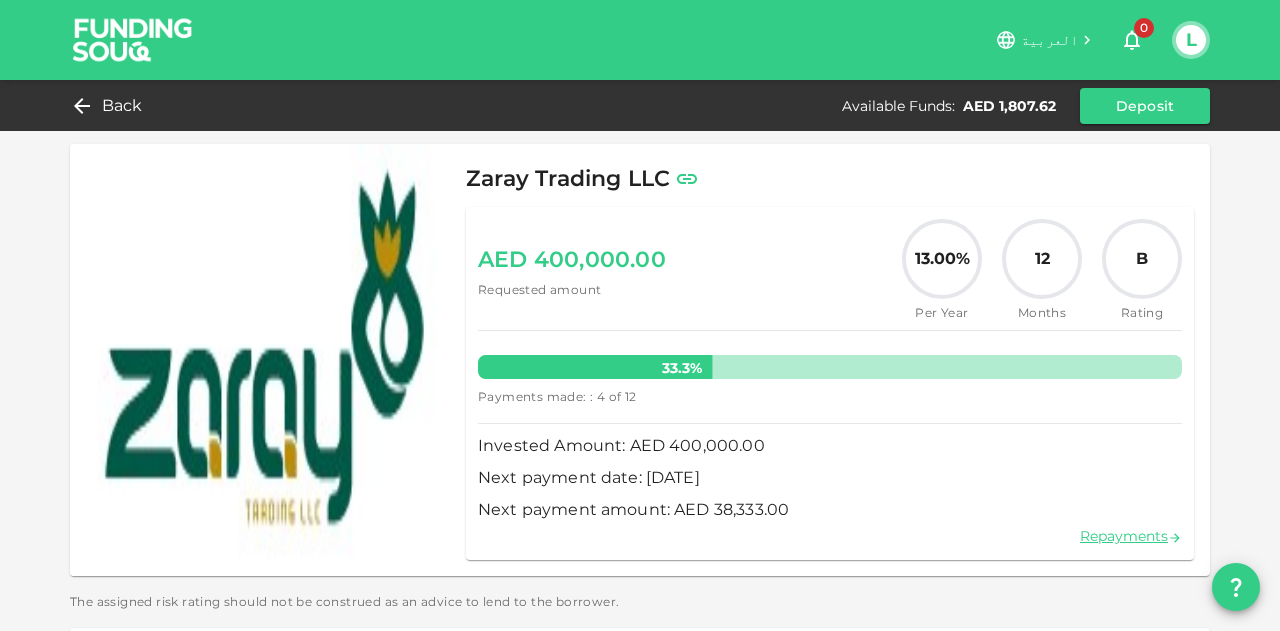 scroll, scrollTop: 0, scrollLeft: 0, axis: both 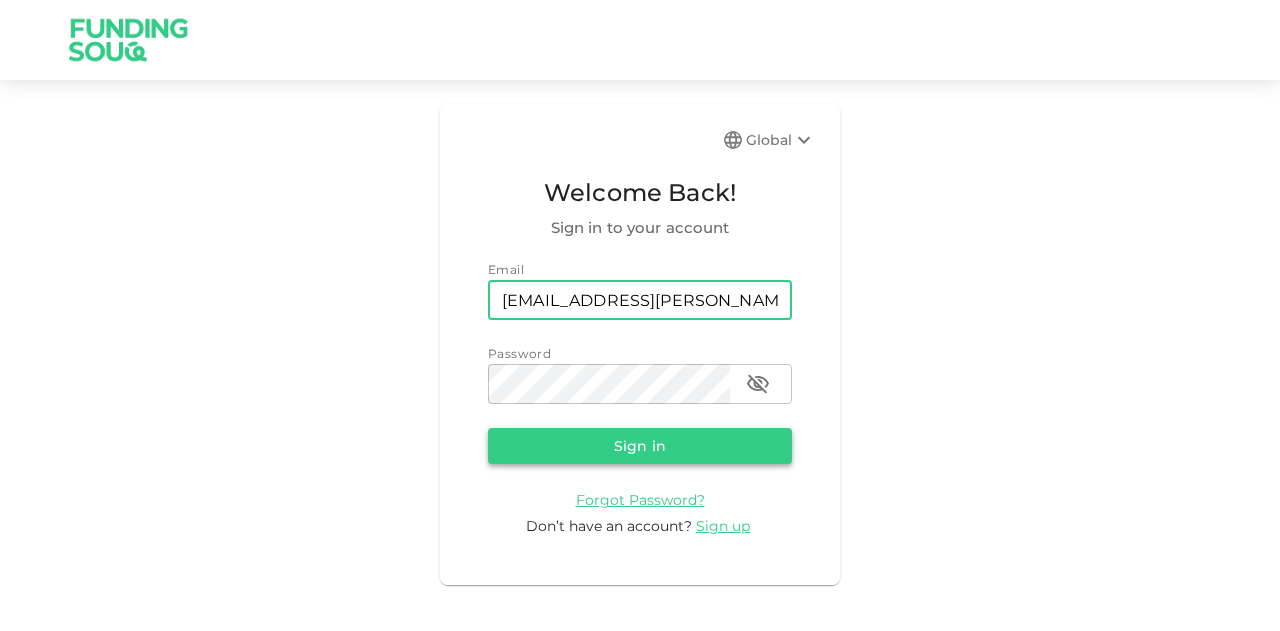 click on "Sign in" at bounding box center (640, 446) 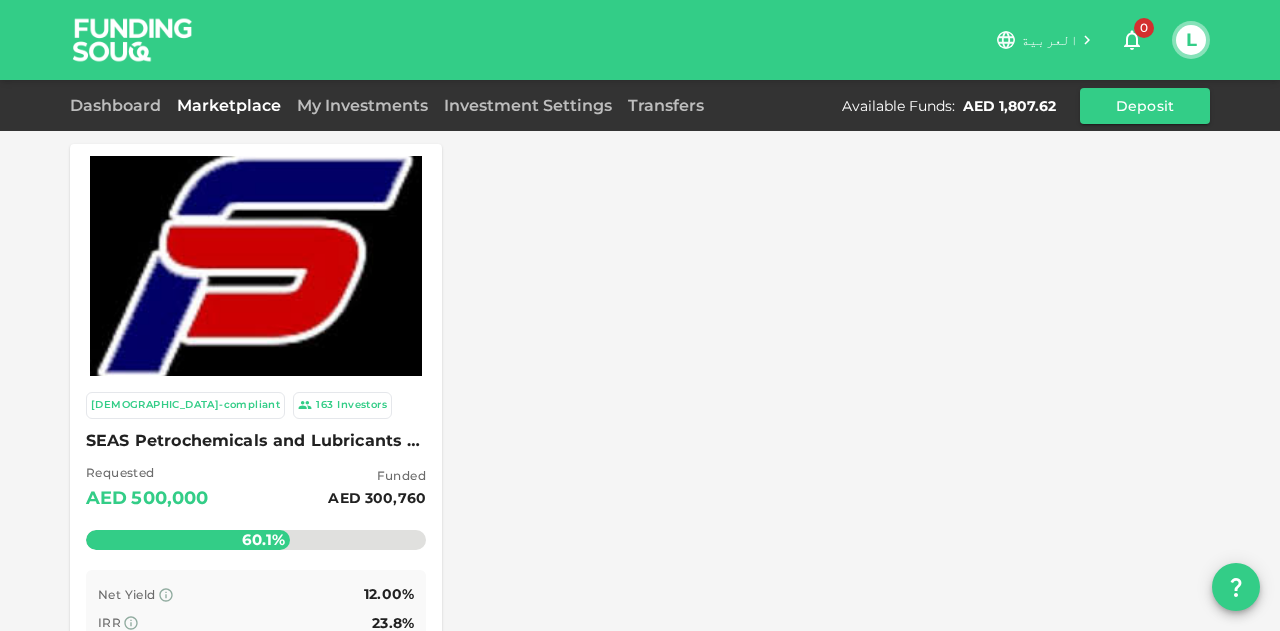 click on "Dashboard Marketplace My Investments Investment Settings Transfers Available Funds : AED   1,807.62 Deposit" at bounding box center (640, 105) 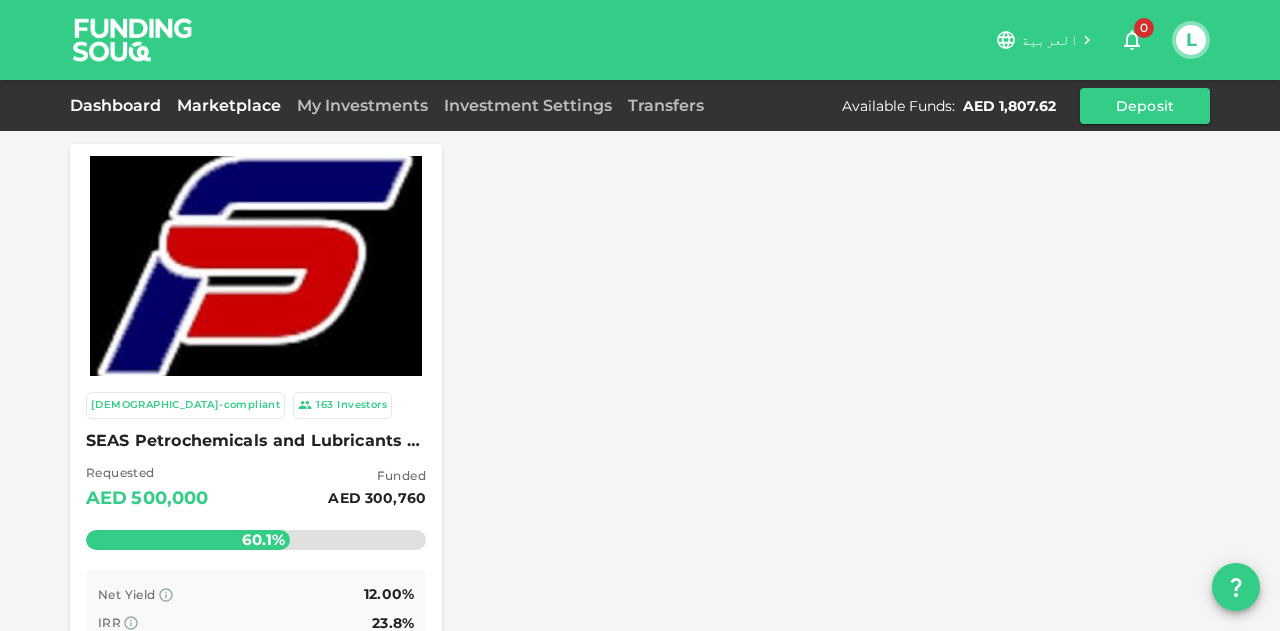 click on "Dashboard" at bounding box center (119, 105) 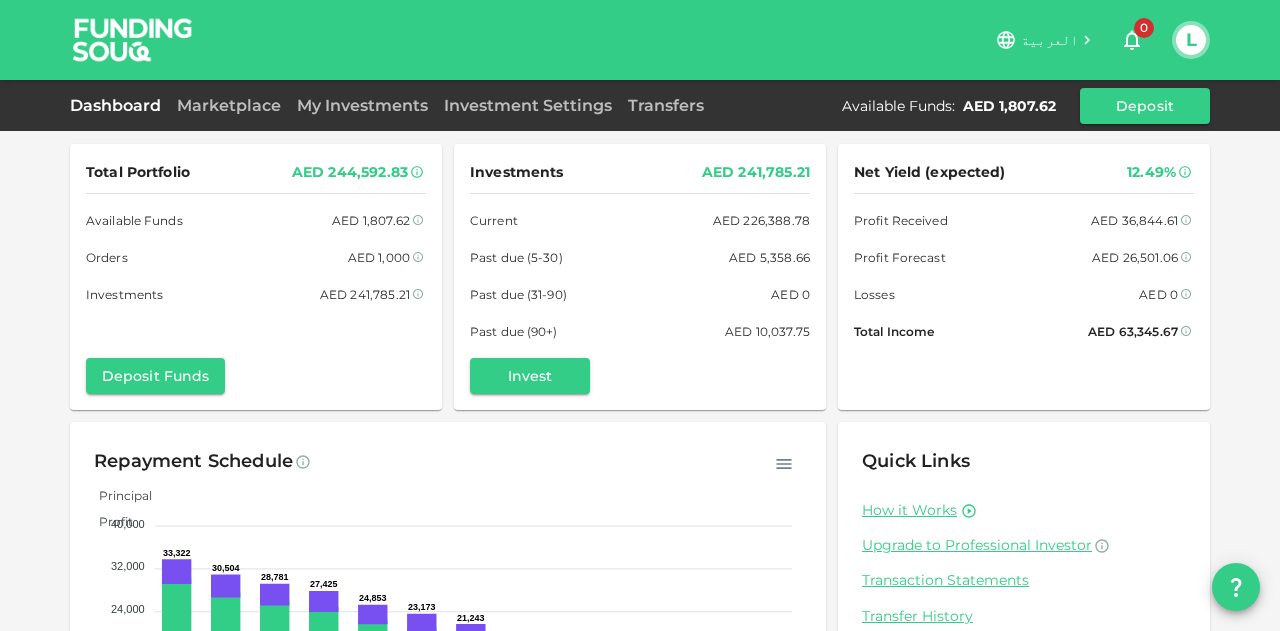 click on "AED 36,844.61" at bounding box center [1134, 220] 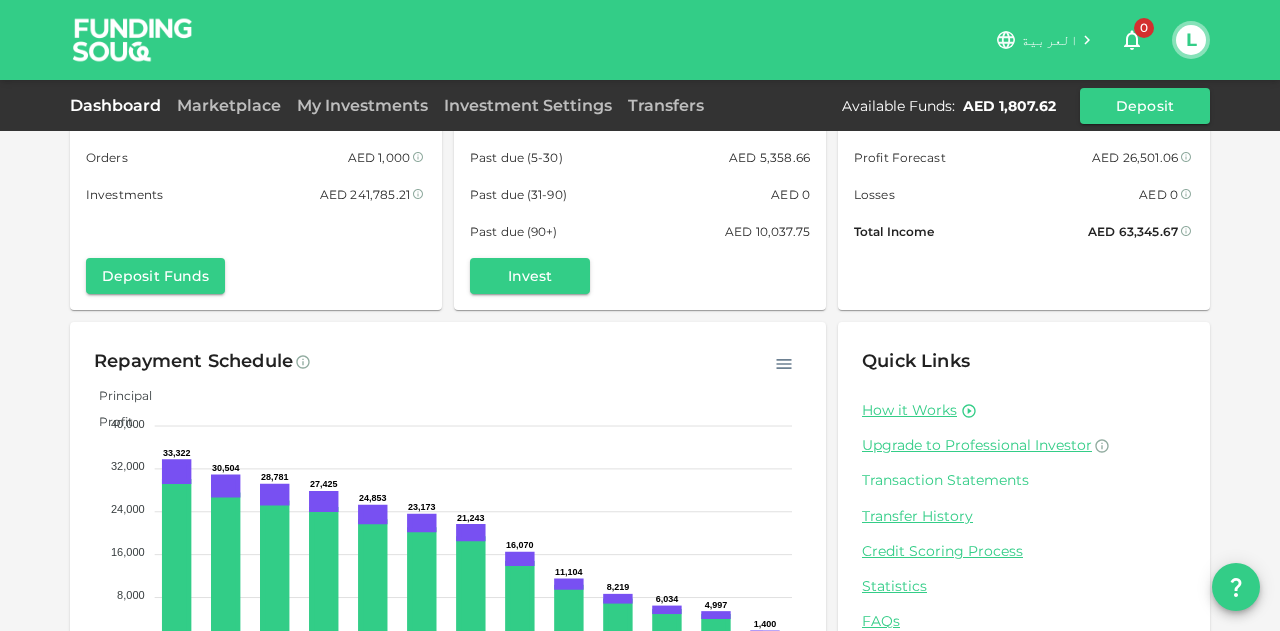 click on "Transaction Statements" at bounding box center (1024, 480) 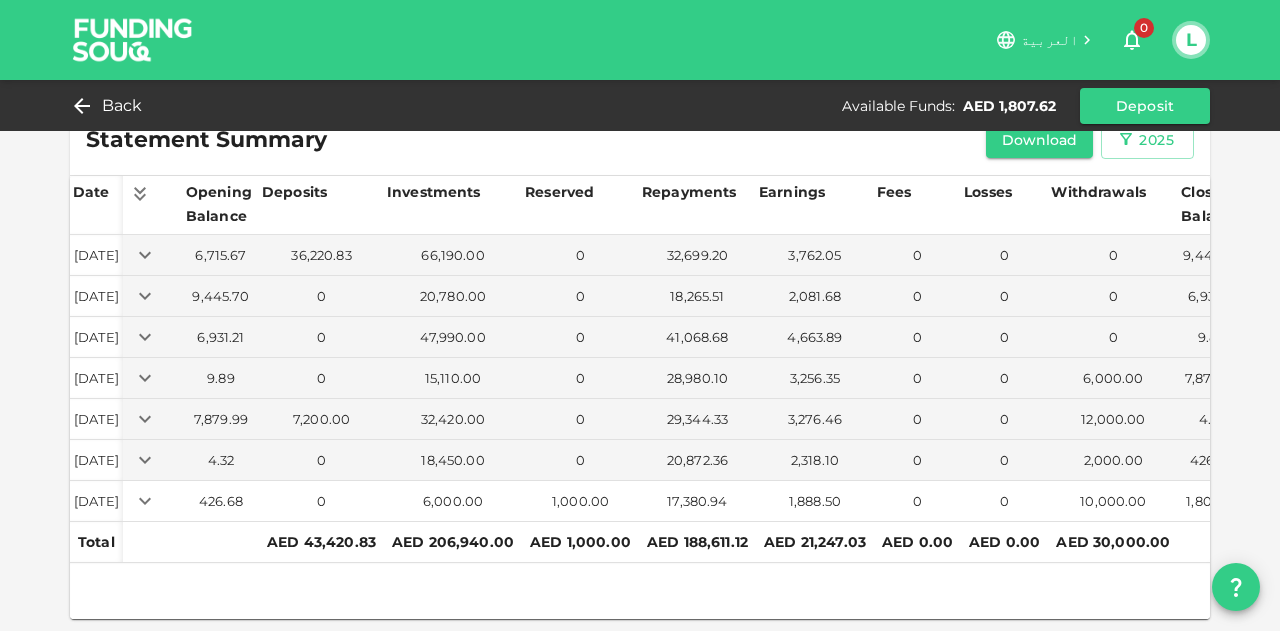 scroll, scrollTop: 49, scrollLeft: 0, axis: vertical 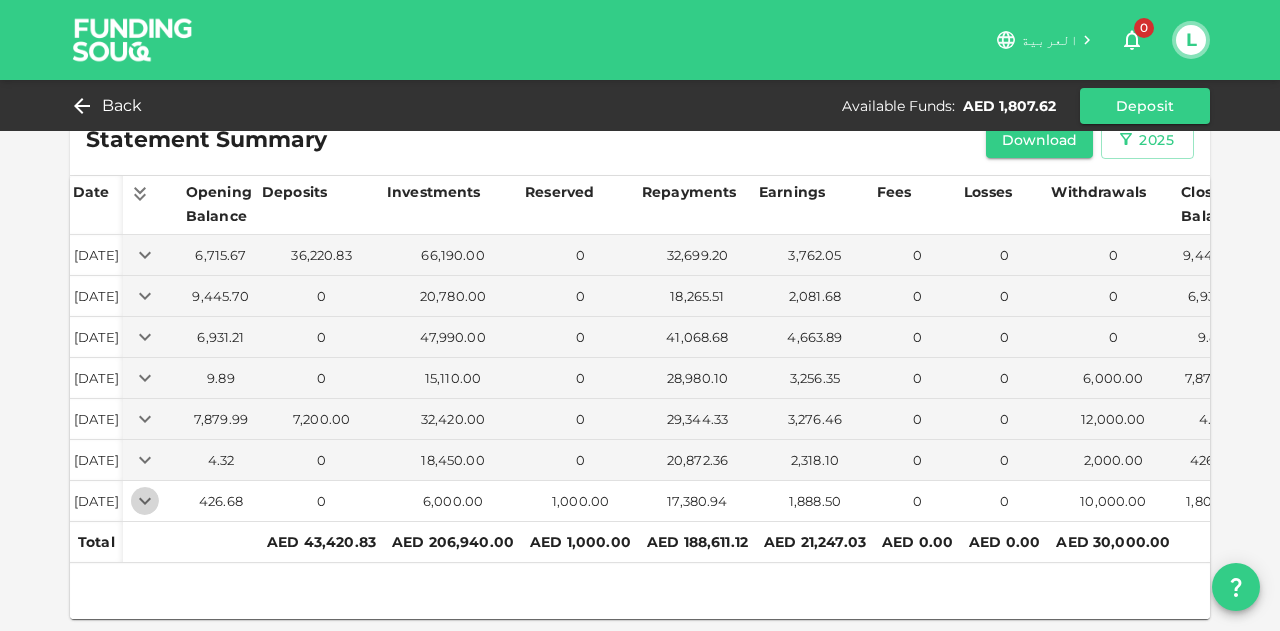 click 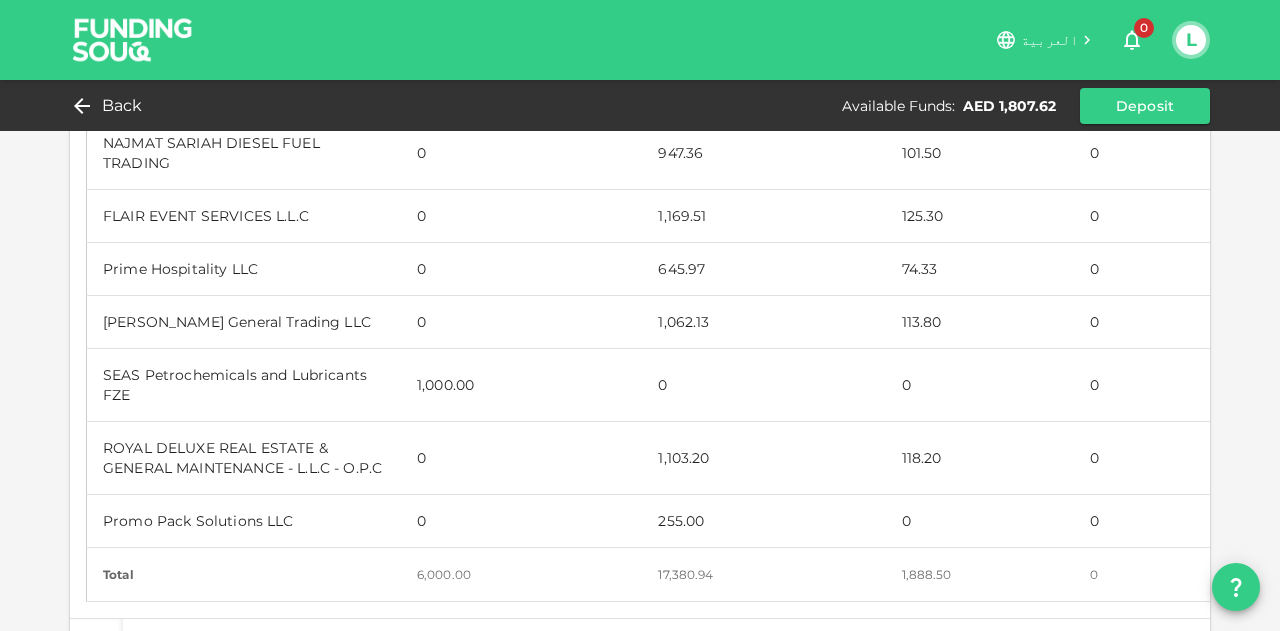scroll, scrollTop: 1549, scrollLeft: 0, axis: vertical 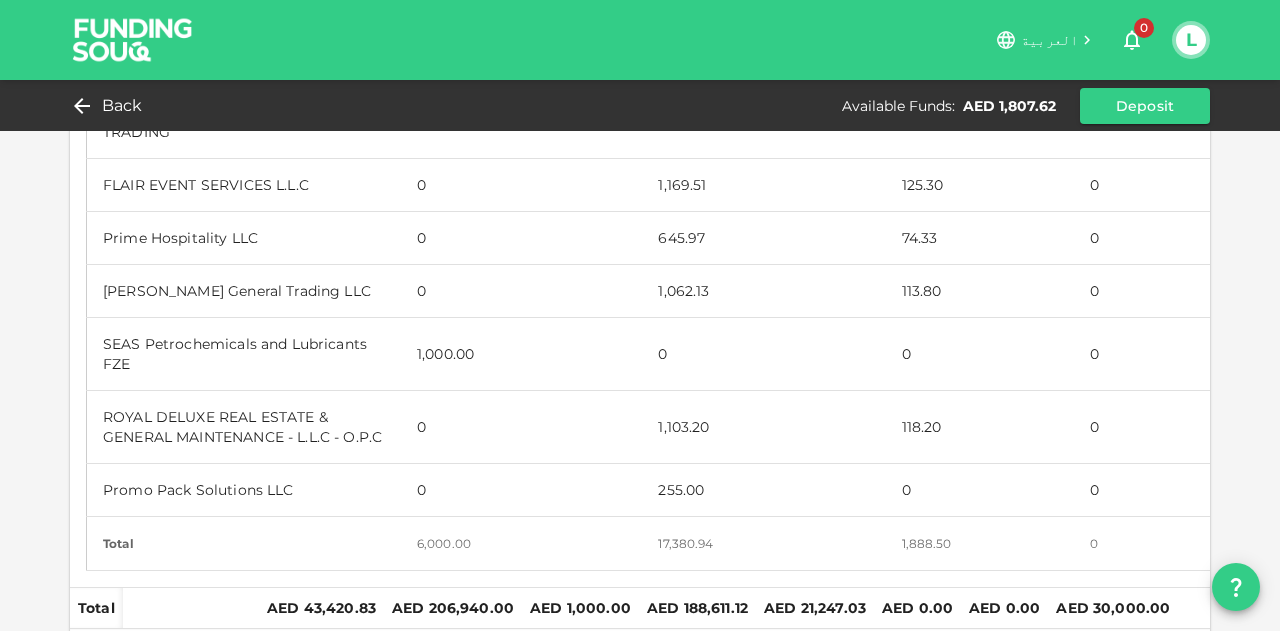 click on "255.00" at bounding box center (763, 490) 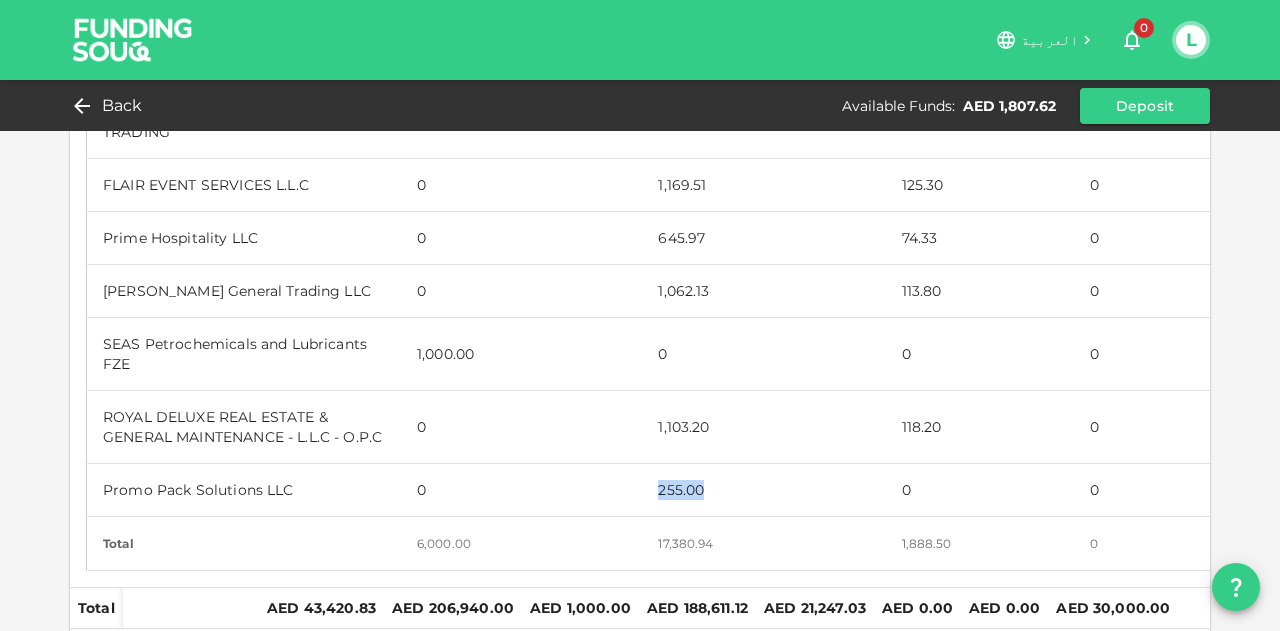 click on "255.00" at bounding box center [763, 490] 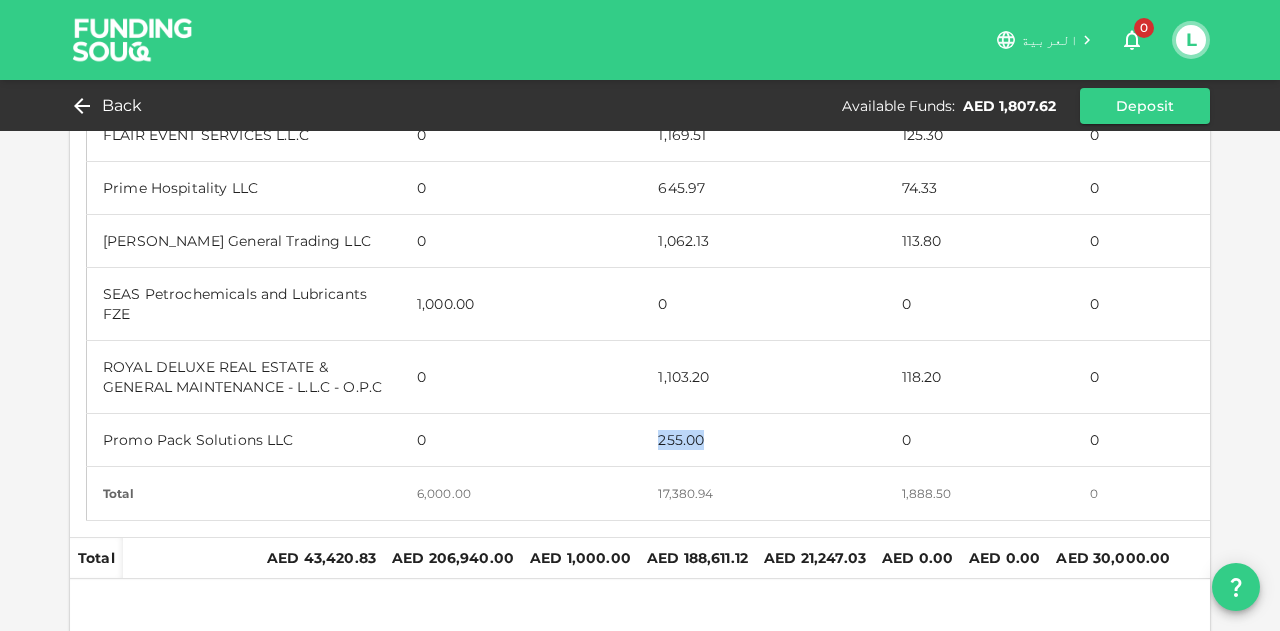 scroll, scrollTop: 1617, scrollLeft: 0, axis: vertical 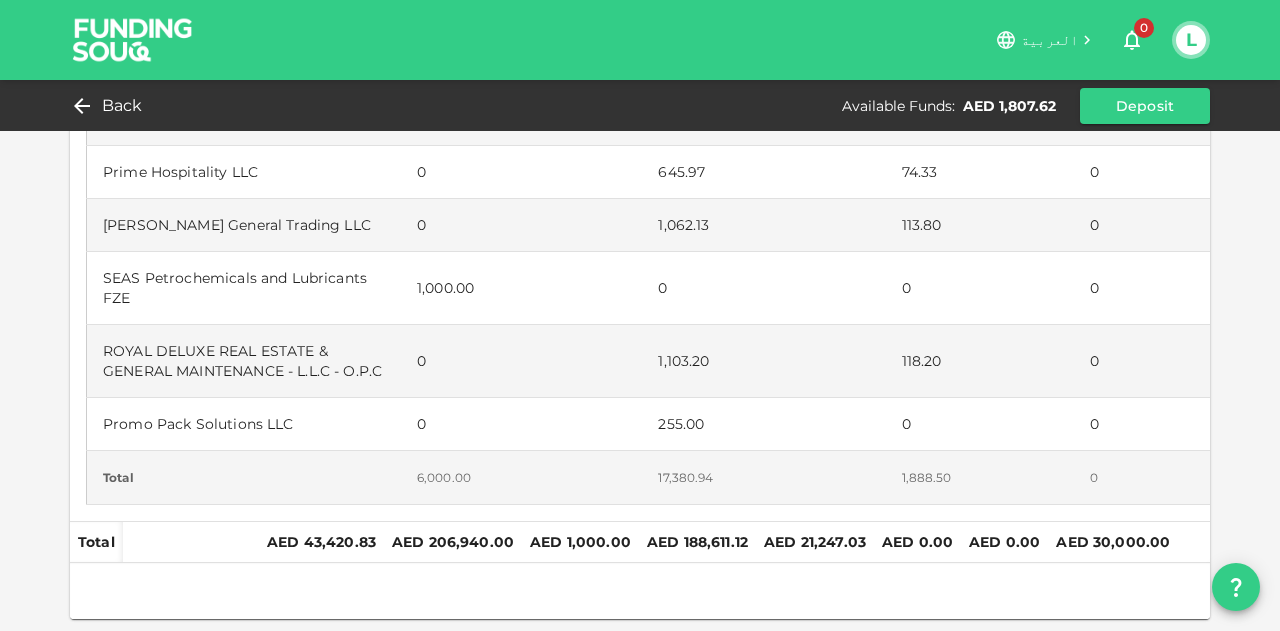 drag, startPoint x: 728, startPoint y: 564, endPoint x: 749, endPoint y: 571, distance: 22.135944 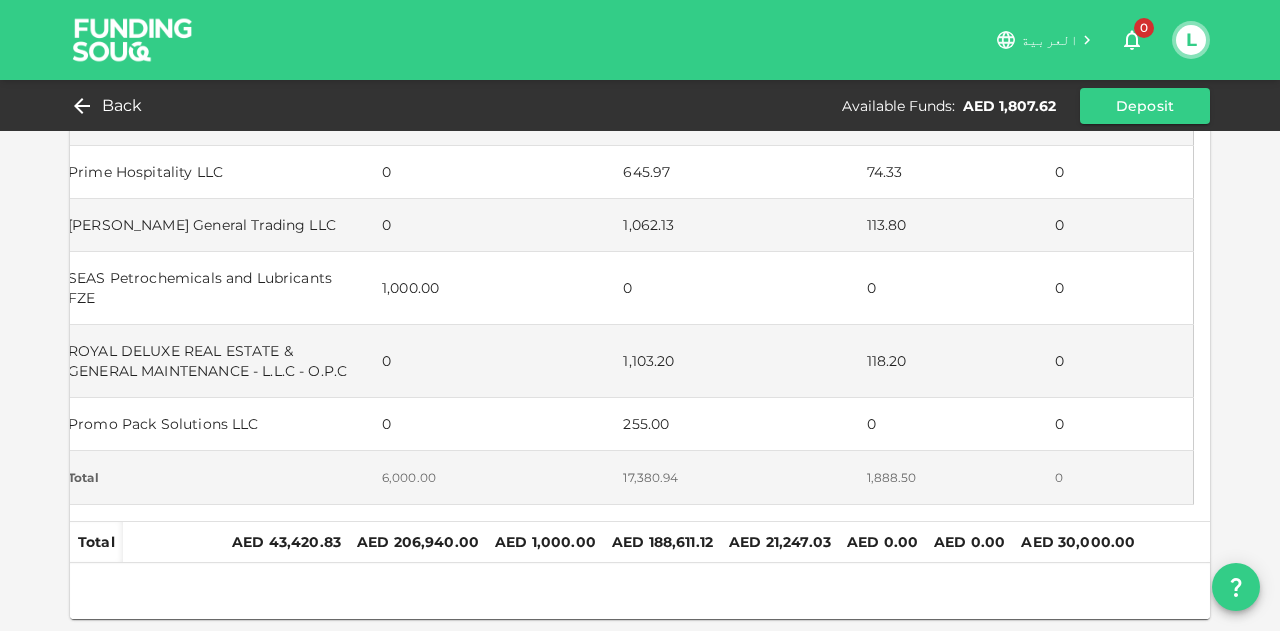scroll, scrollTop: 0, scrollLeft: 0, axis: both 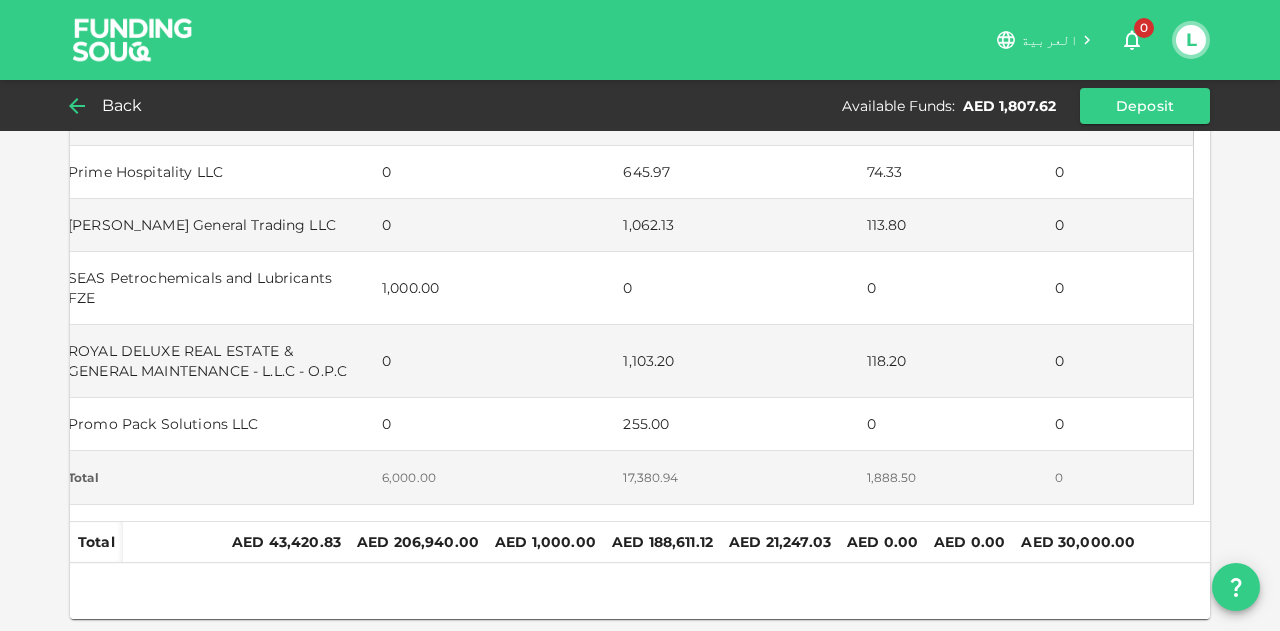 click on "Back" at bounding box center (122, 106) 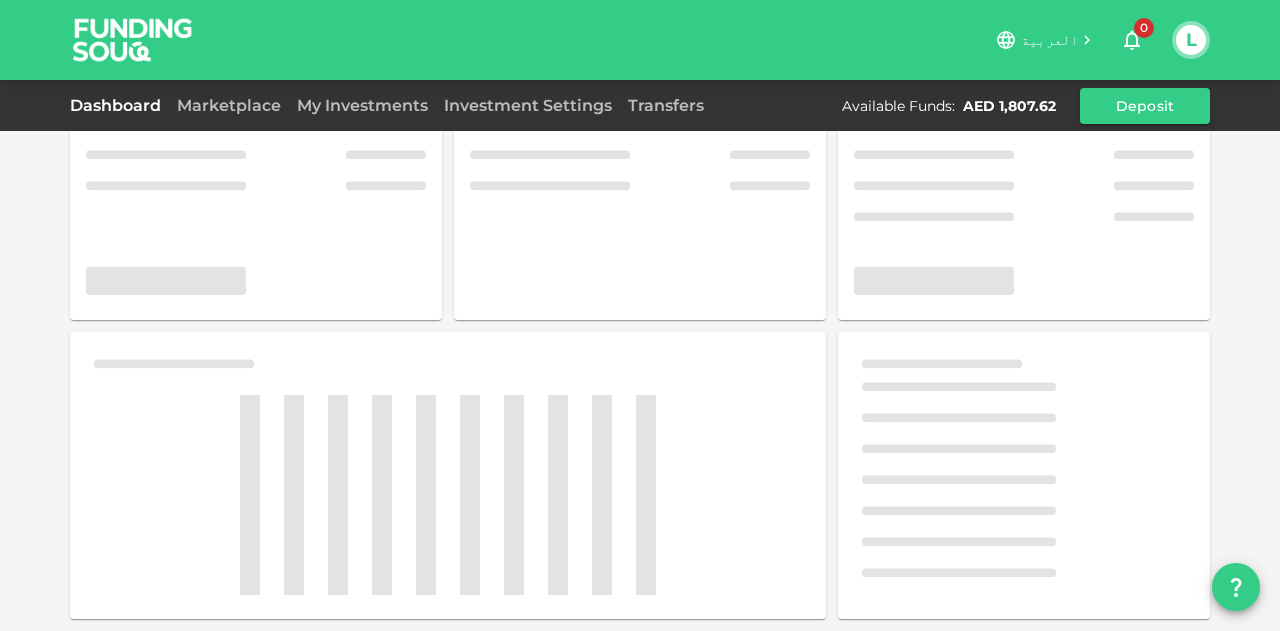 scroll, scrollTop: 84, scrollLeft: 0, axis: vertical 